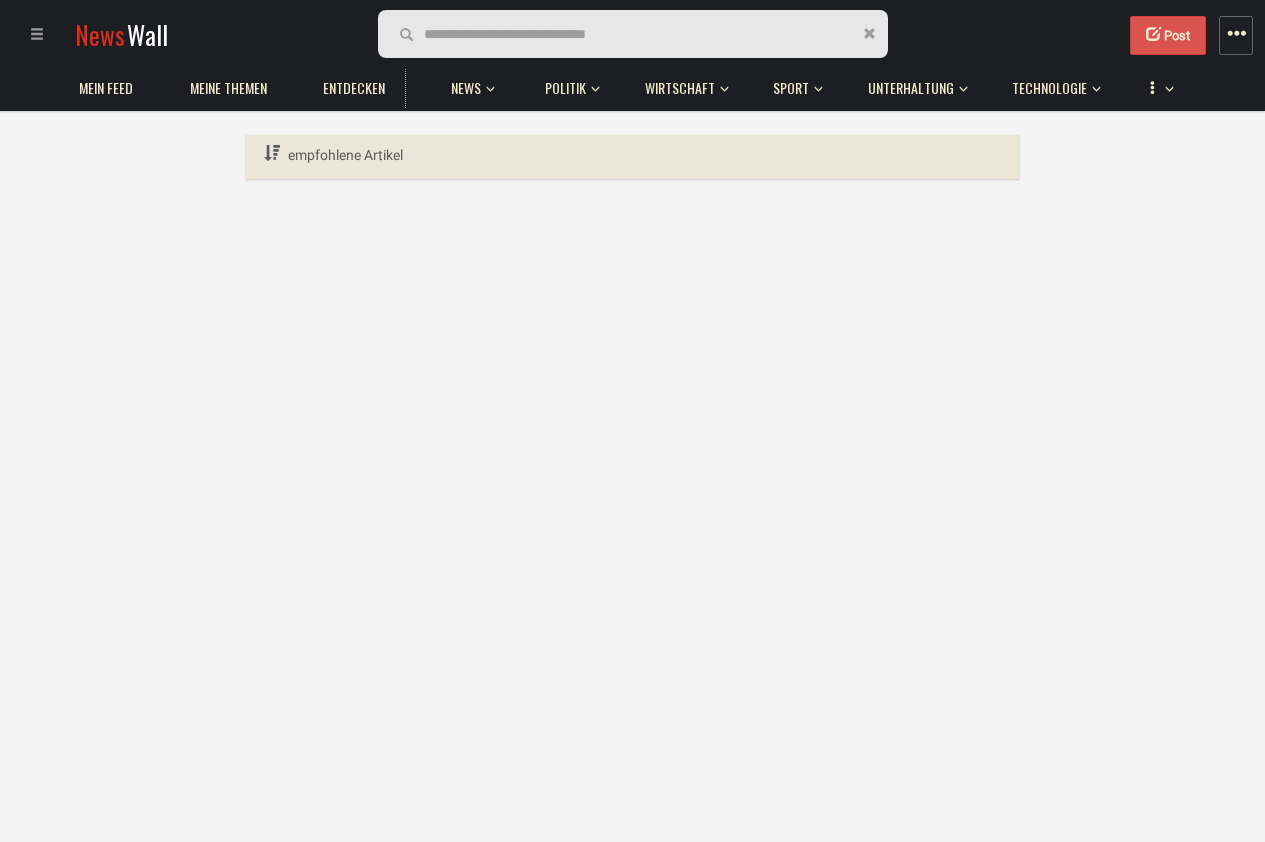 scroll, scrollTop: 0, scrollLeft: 0, axis: both 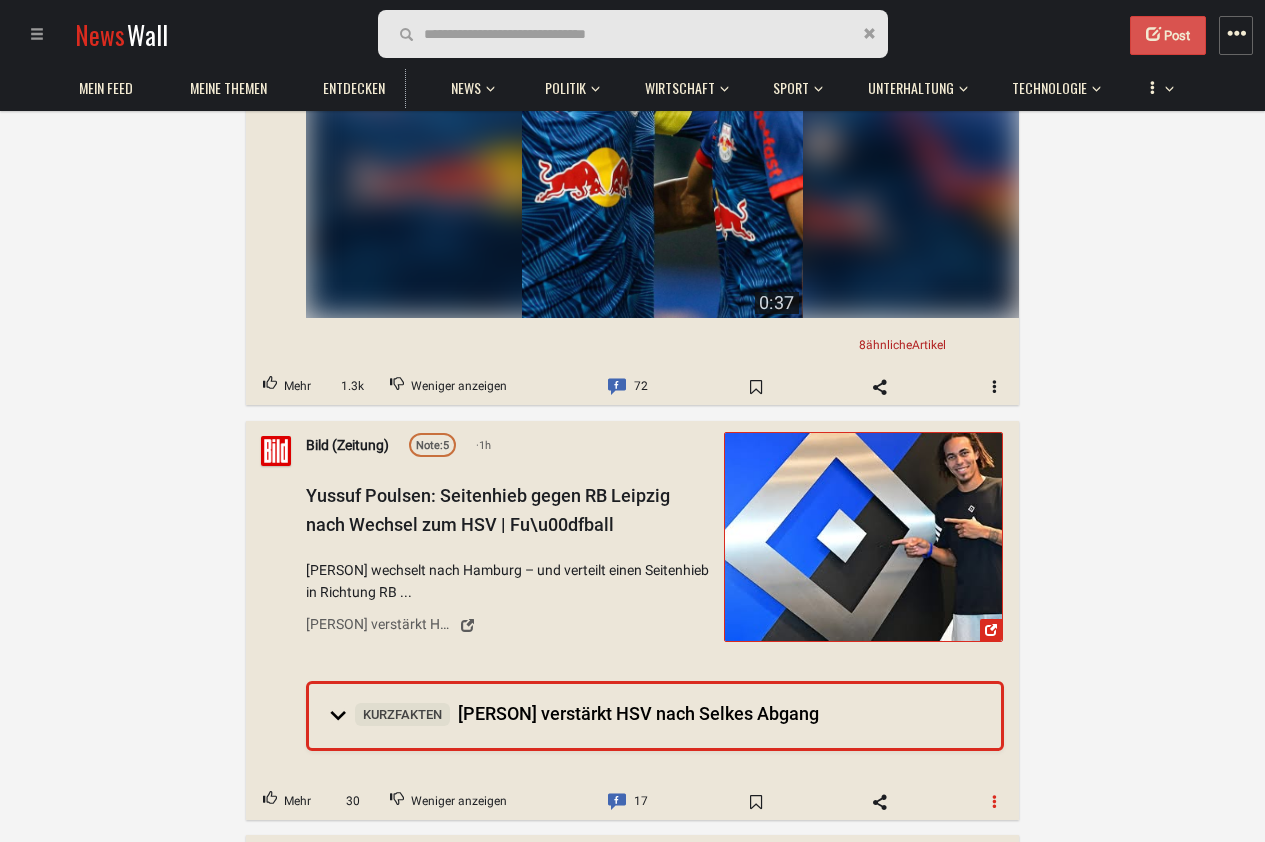 click at bounding box center (995, 801) 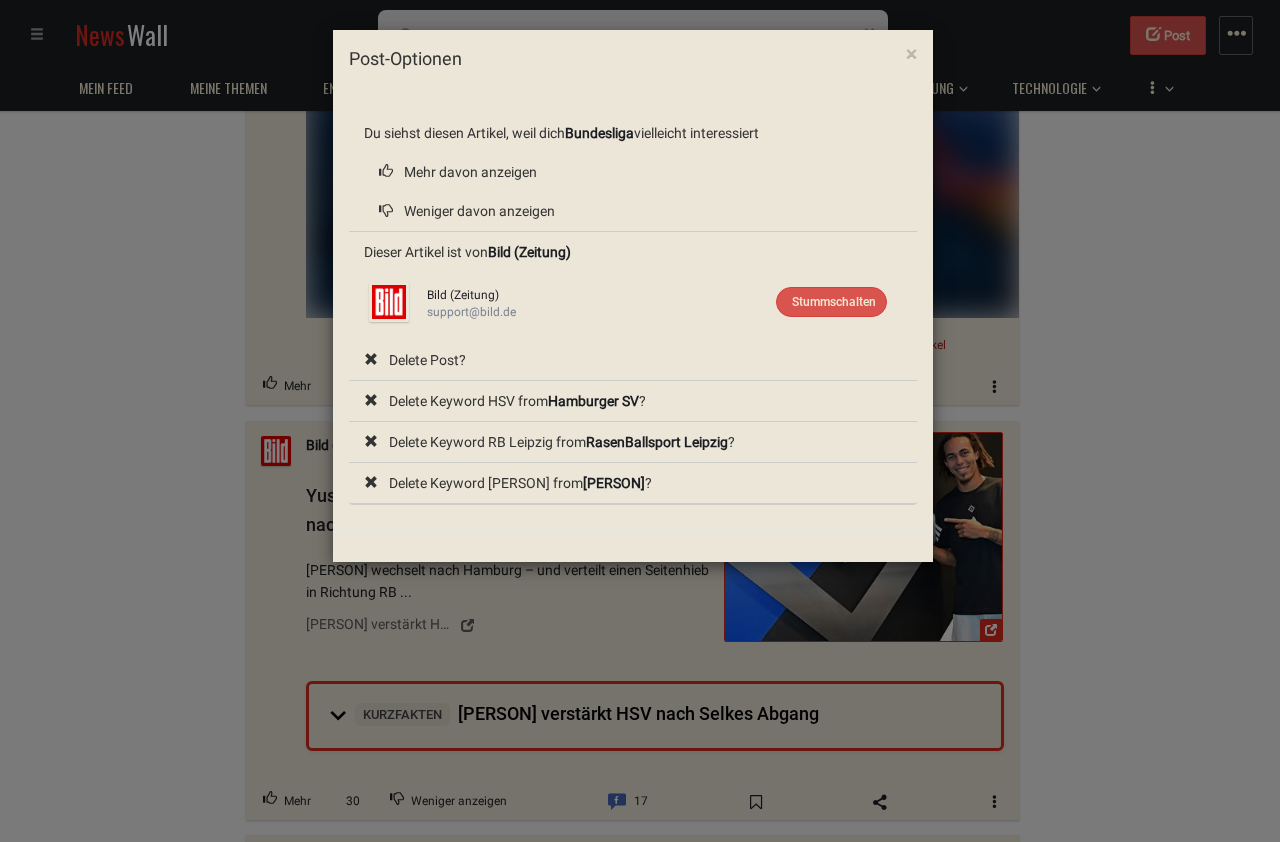 click on "×
Post-Optionen
Du siehst diesen Artikel, weil dich  Bundesliga  vielleicht interessiert      Mehr davon anzeigen      Weniger davon anzeigen     Dieser Artikel ist von  Bild (Zeitung)           Bild (Zeitung)         Stummschalten                 Thema stummschalten           @bild.de           Delete Post?      Delete Keyword HSV from  Hamburger SV ?      Delete Keyword RB Leipzig from  RasenBallsport Leipzig ?      Delete Keyword Yussuf Poulsen from  Yussuf Poulsen ?" at bounding box center (640, 421) 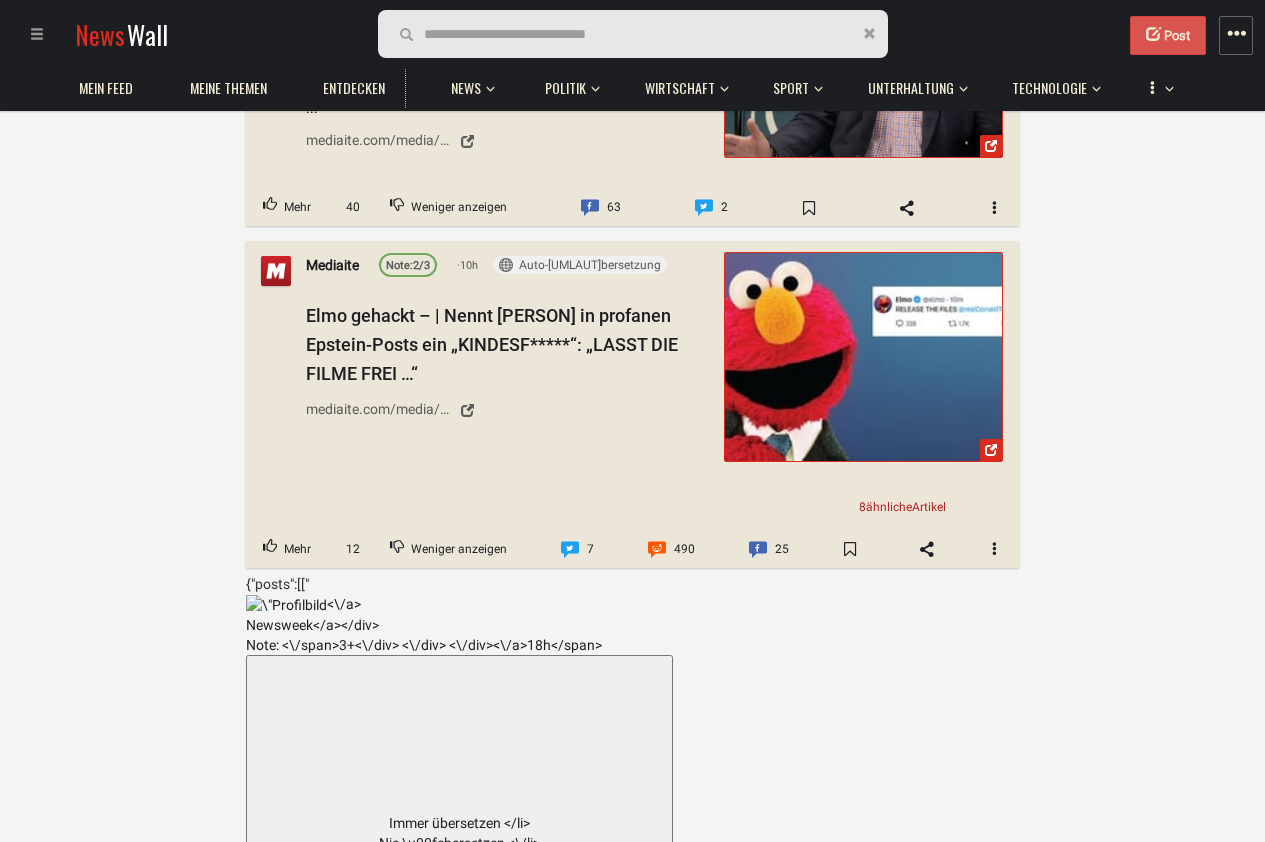 scroll, scrollTop: 8640, scrollLeft: 0, axis: vertical 